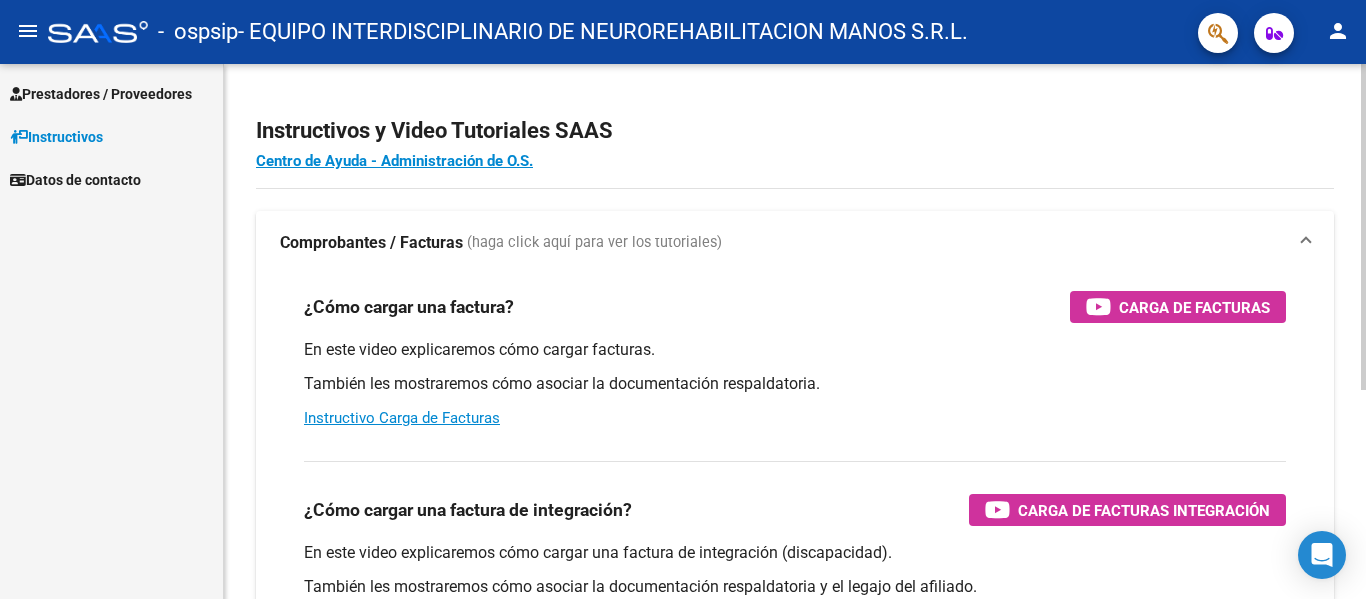 scroll, scrollTop: 0, scrollLeft: 0, axis: both 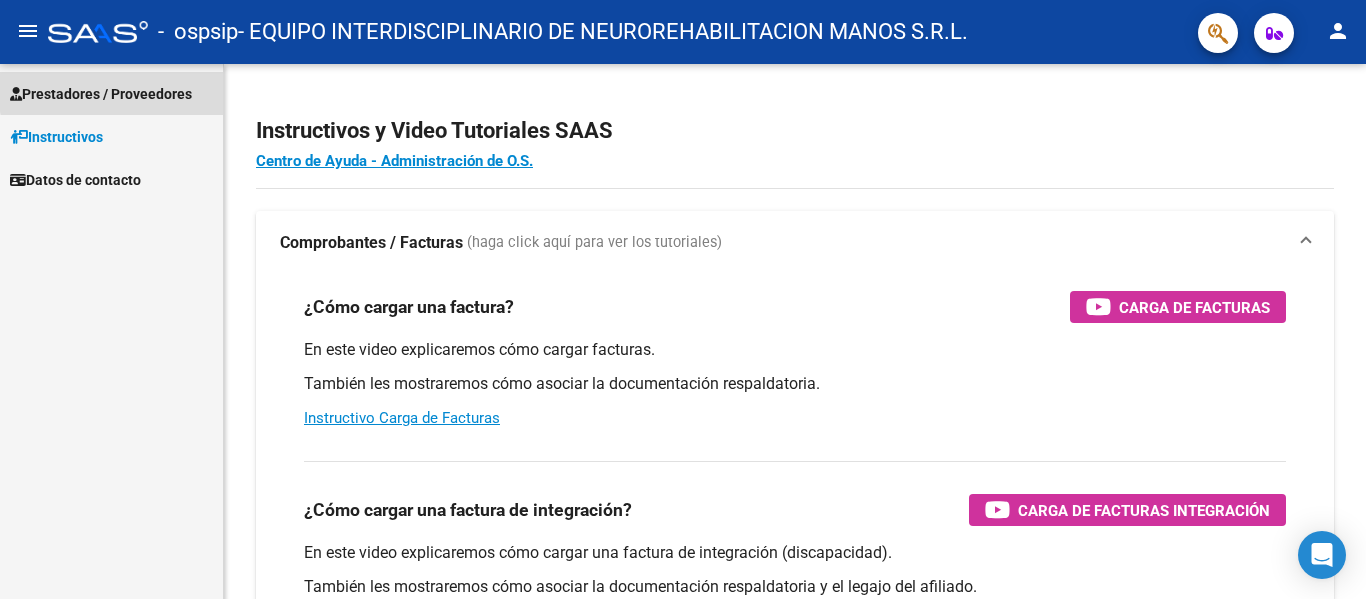 click on "Prestadores / Proveedores" at bounding box center [101, 94] 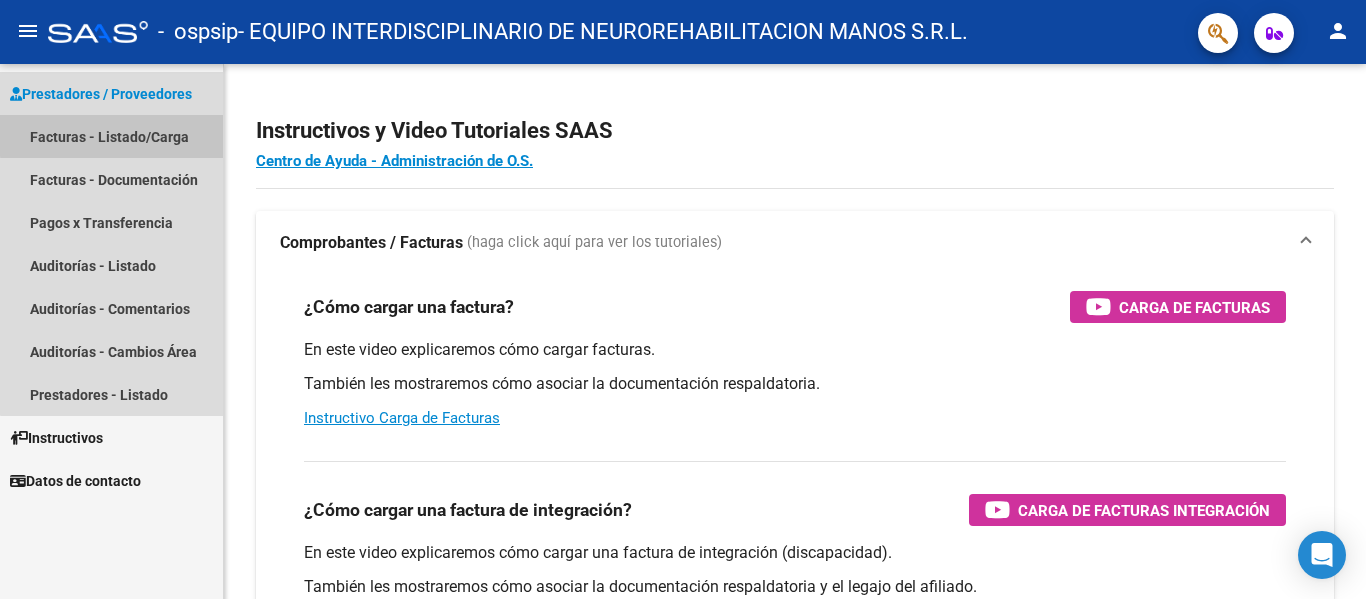 click on "Facturas - Listado/Carga" at bounding box center [111, 136] 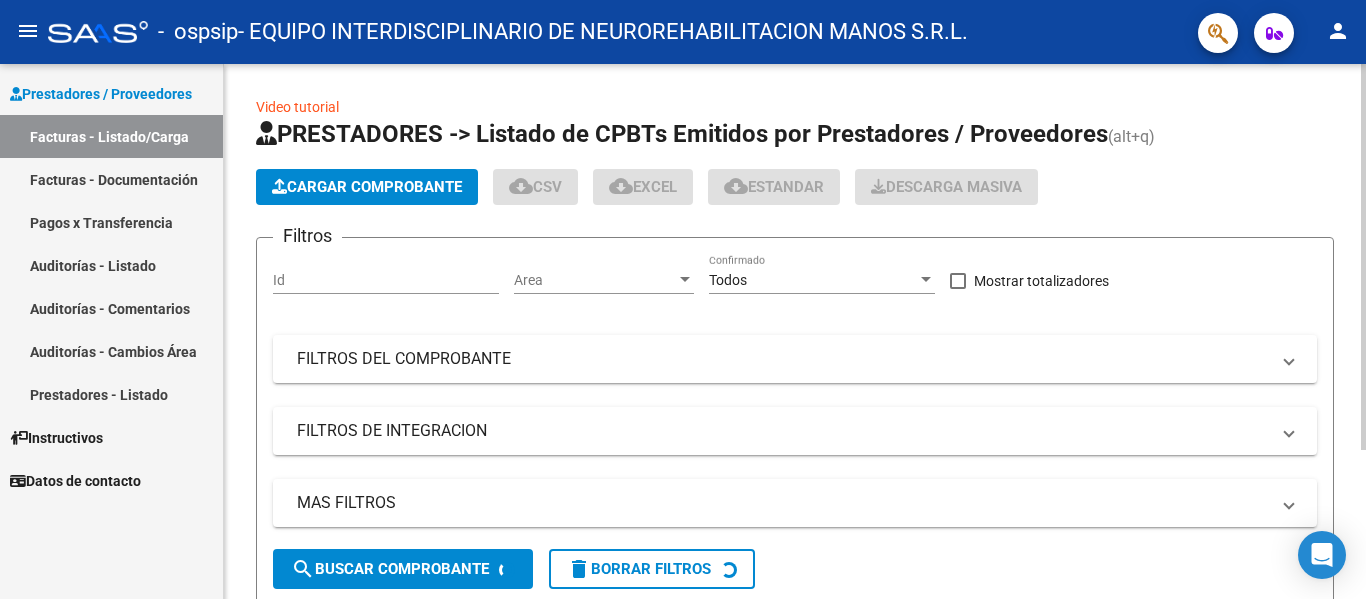 click on "Cargar Comprobante" 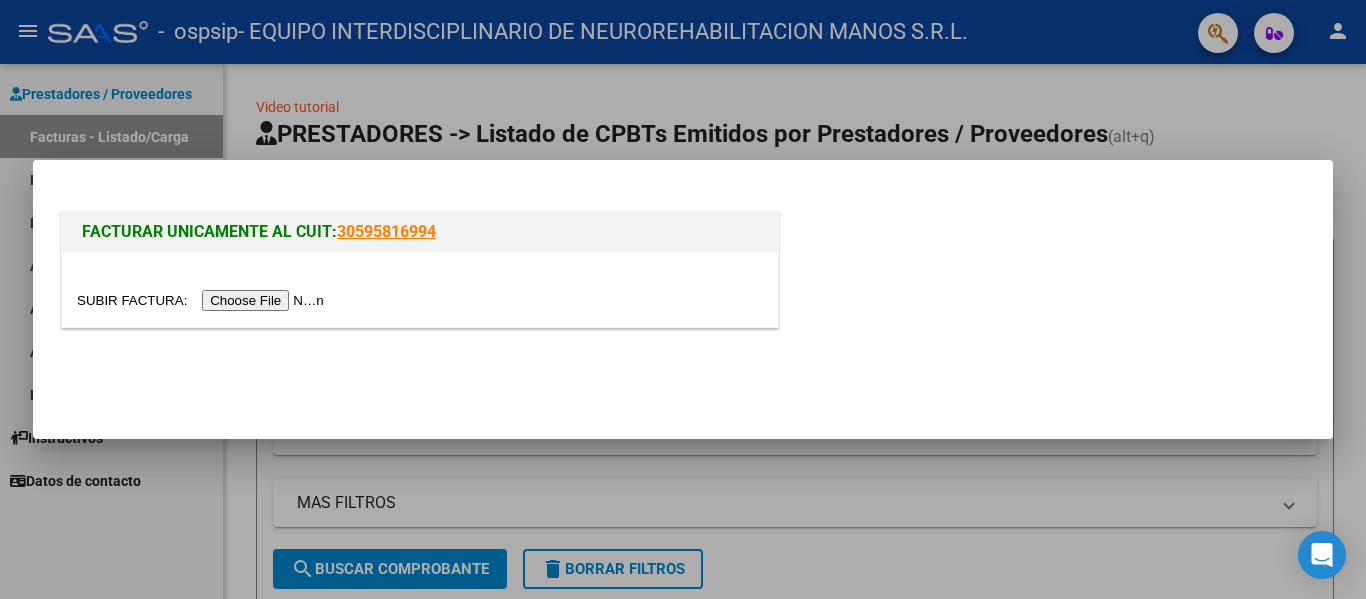 click at bounding box center (203, 300) 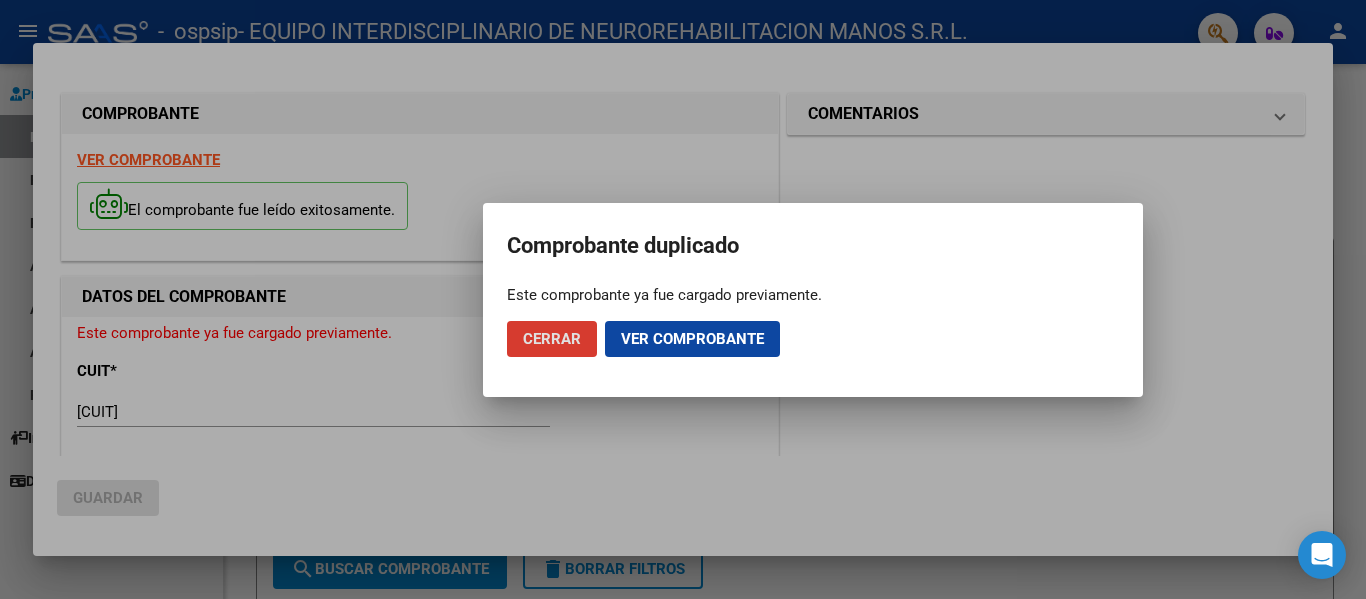 click on "Ver comprobante" 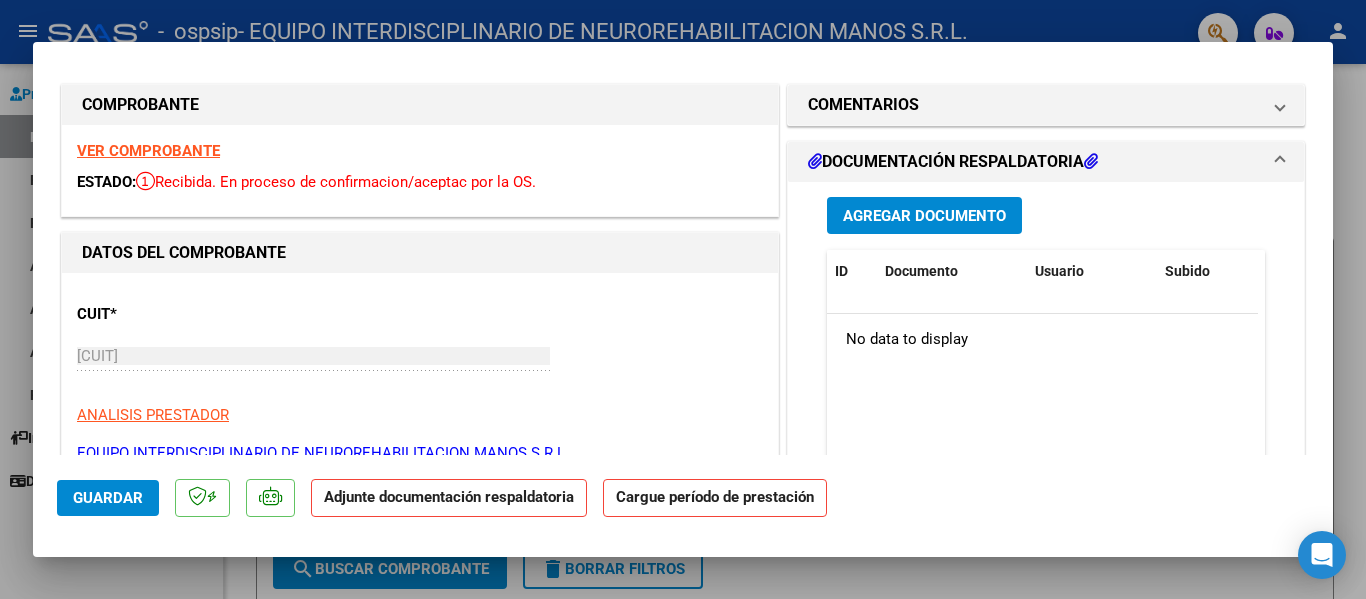 scroll, scrollTop: 0, scrollLeft: 0, axis: both 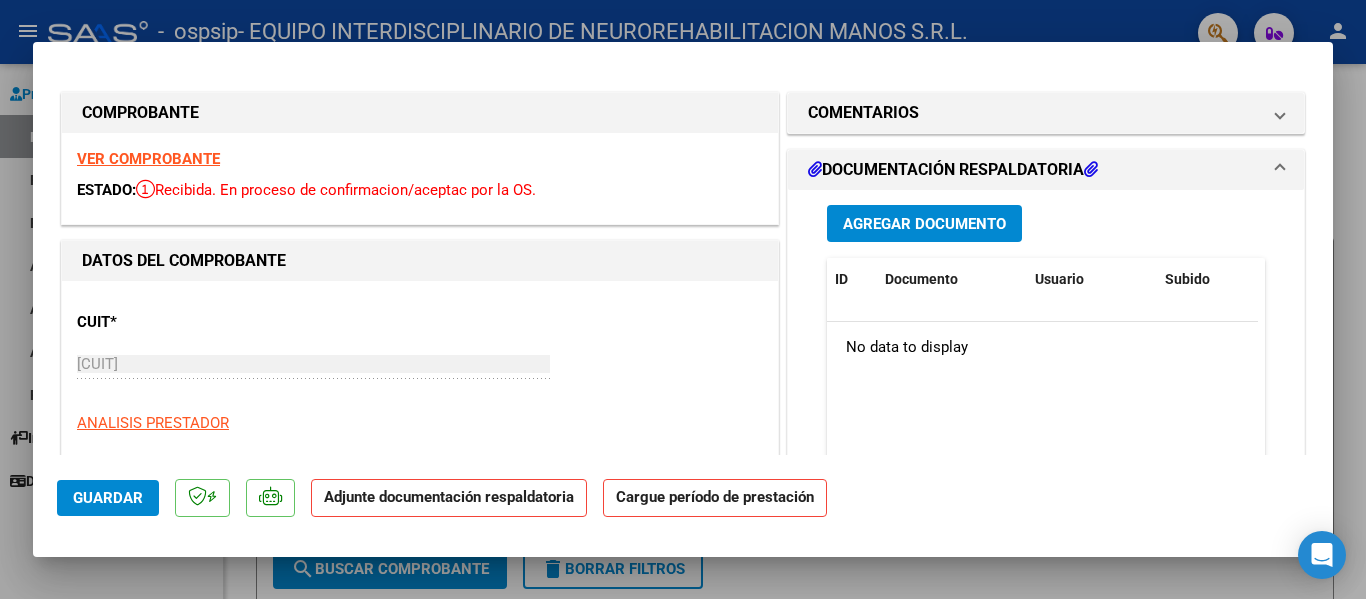 click on "Agregar Documento" at bounding box center [924, 224] 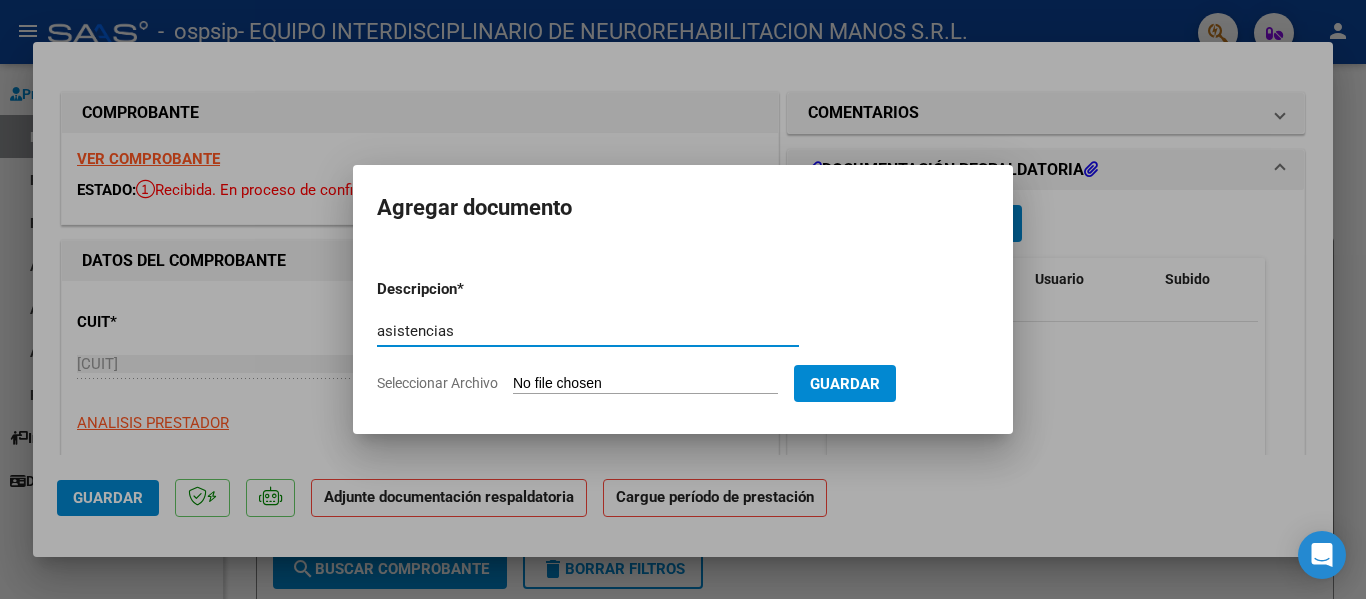type on "asistencias" 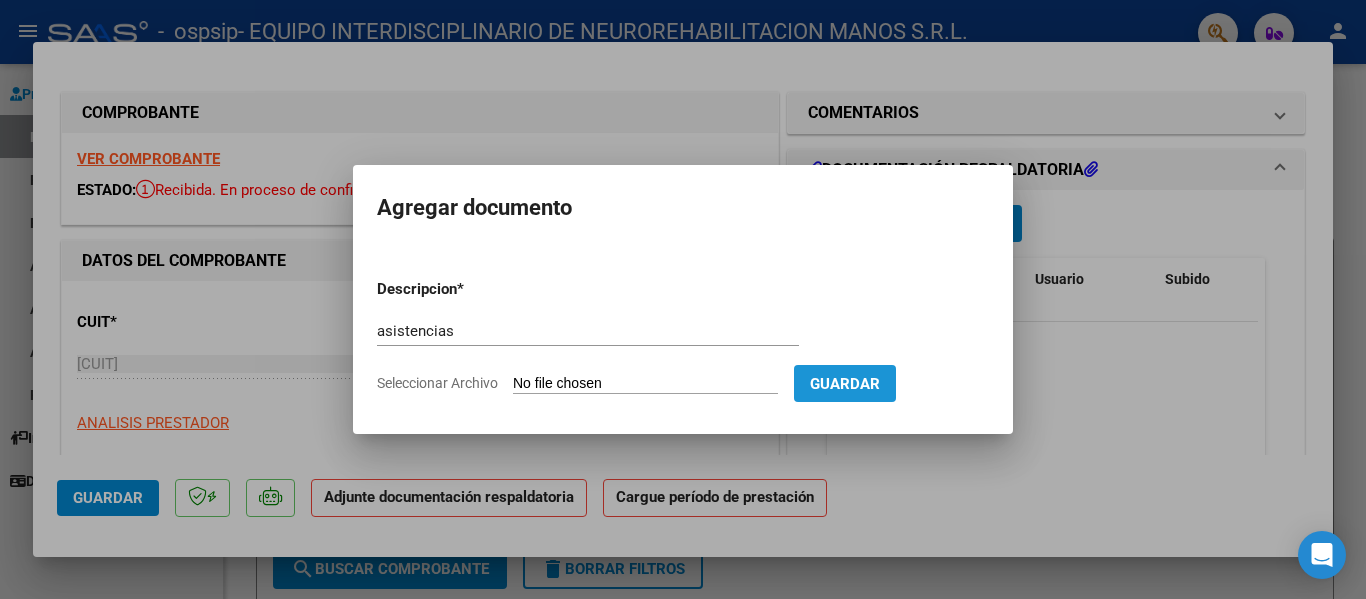 click on "Guardar" at bounding box center [845, 384] 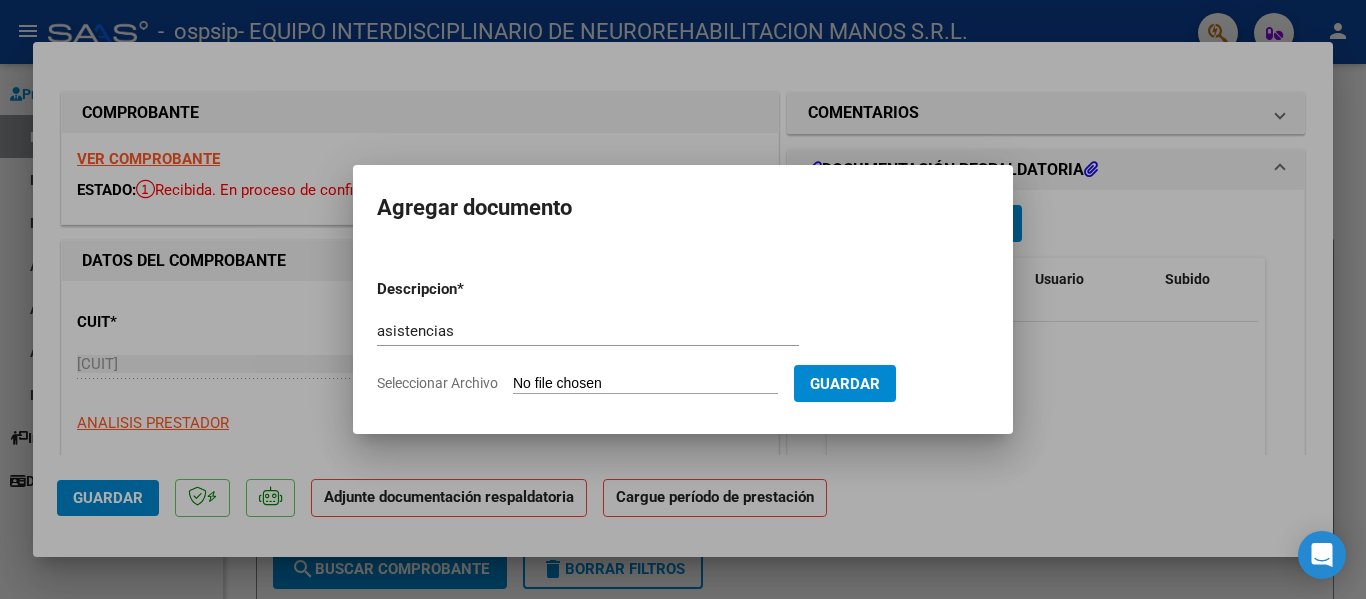 click on "Seleccionar Archivo" at bounding box center [645, 384] 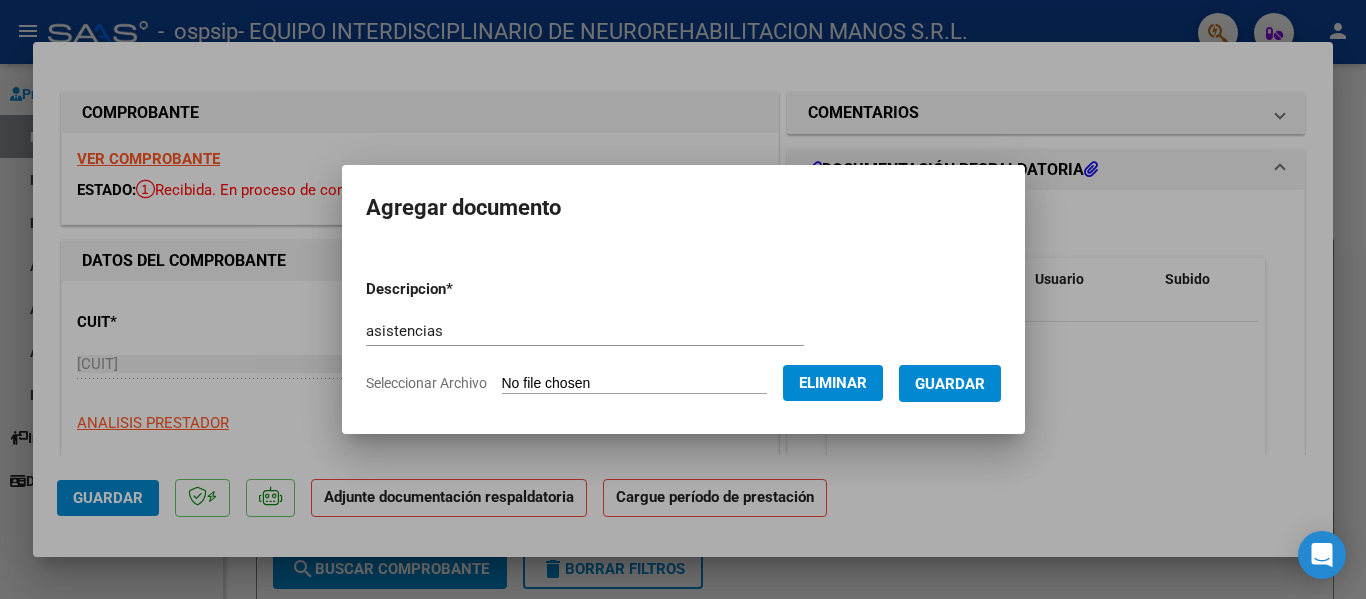 click on "Guardar" at bounding box center [950, 384] 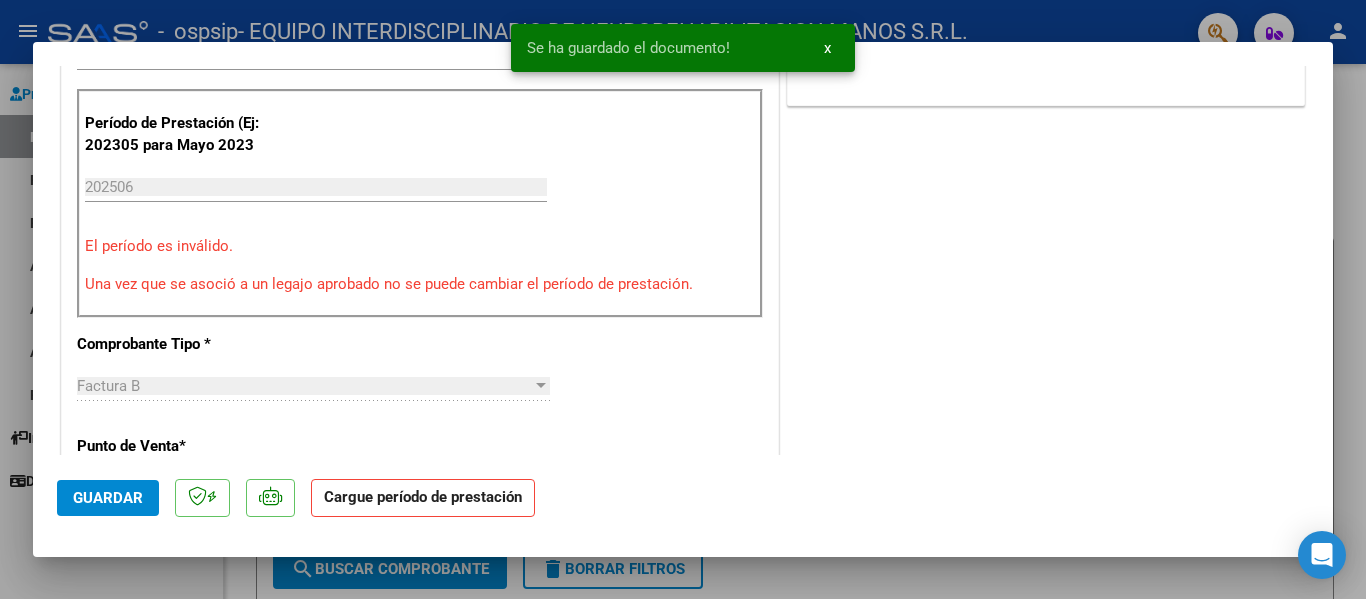 click on "Guardar" 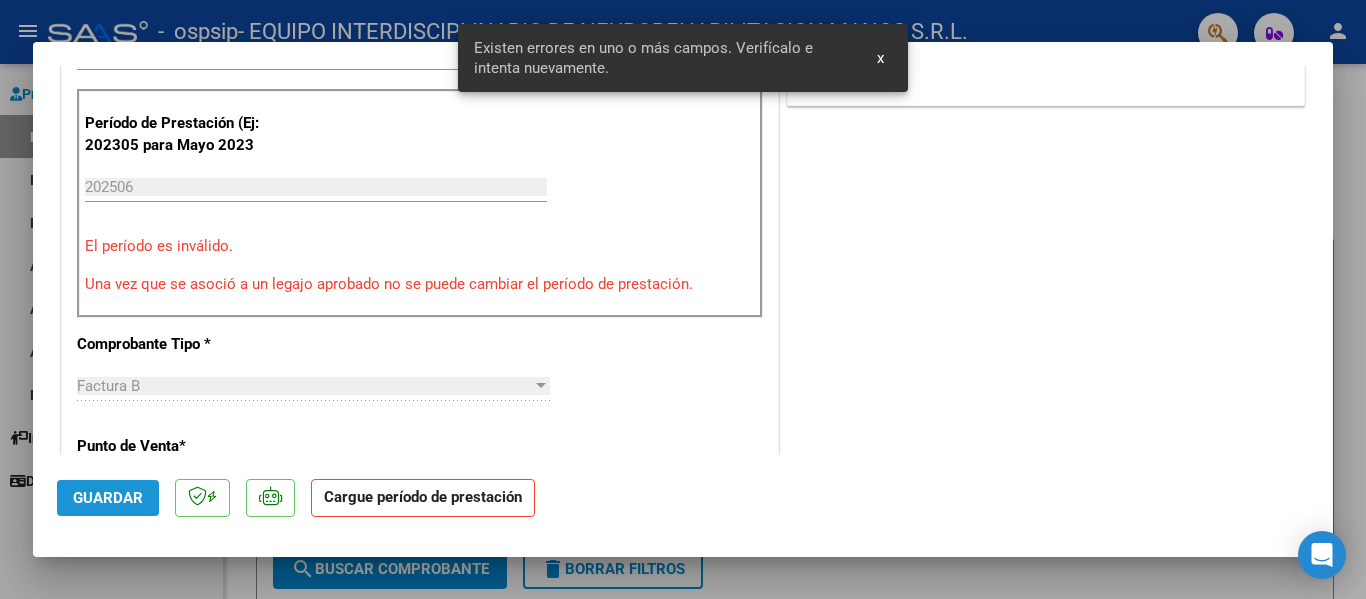 scroll, scrollTop: 406, scrollLeft: 0, axis: vertical 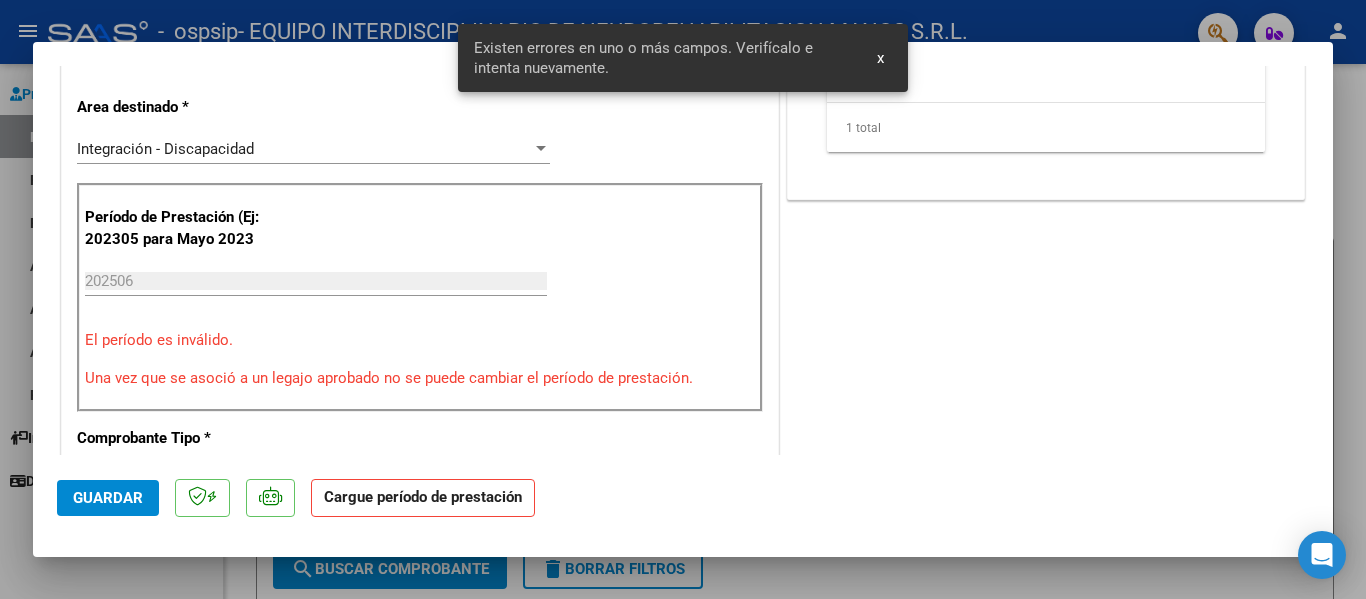 click on "202506" at bounding box center (316, 281) 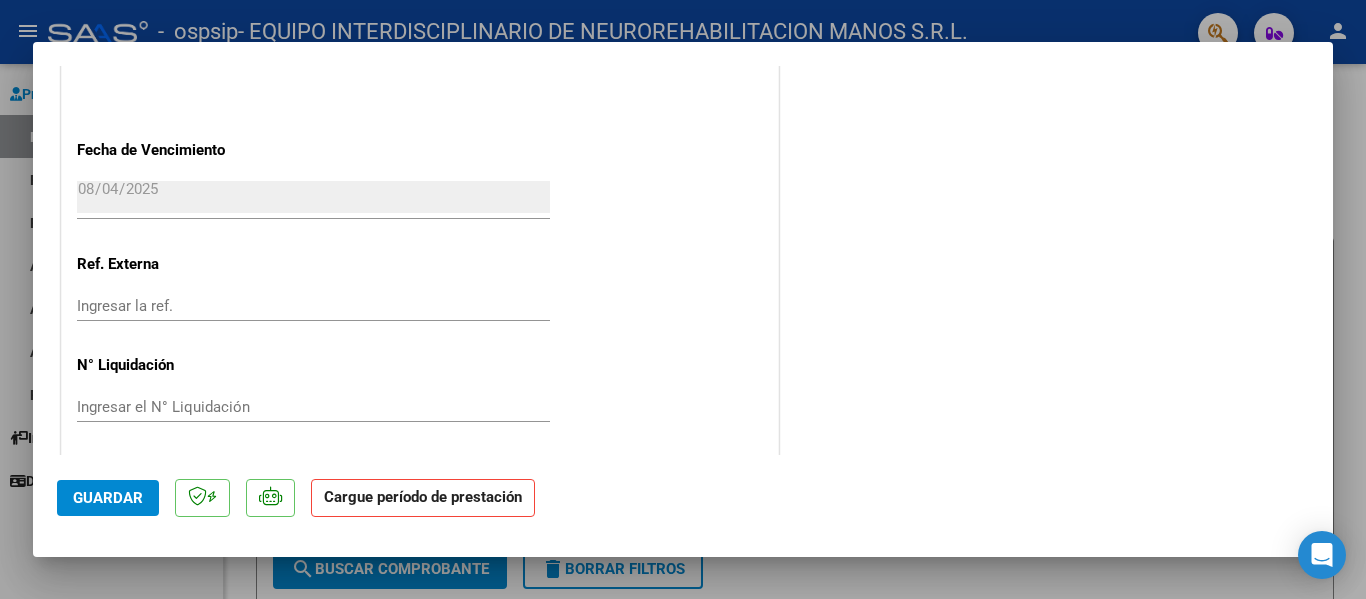scroll, scrollTop: 1365, scrollLeft: 0, axis: vertical 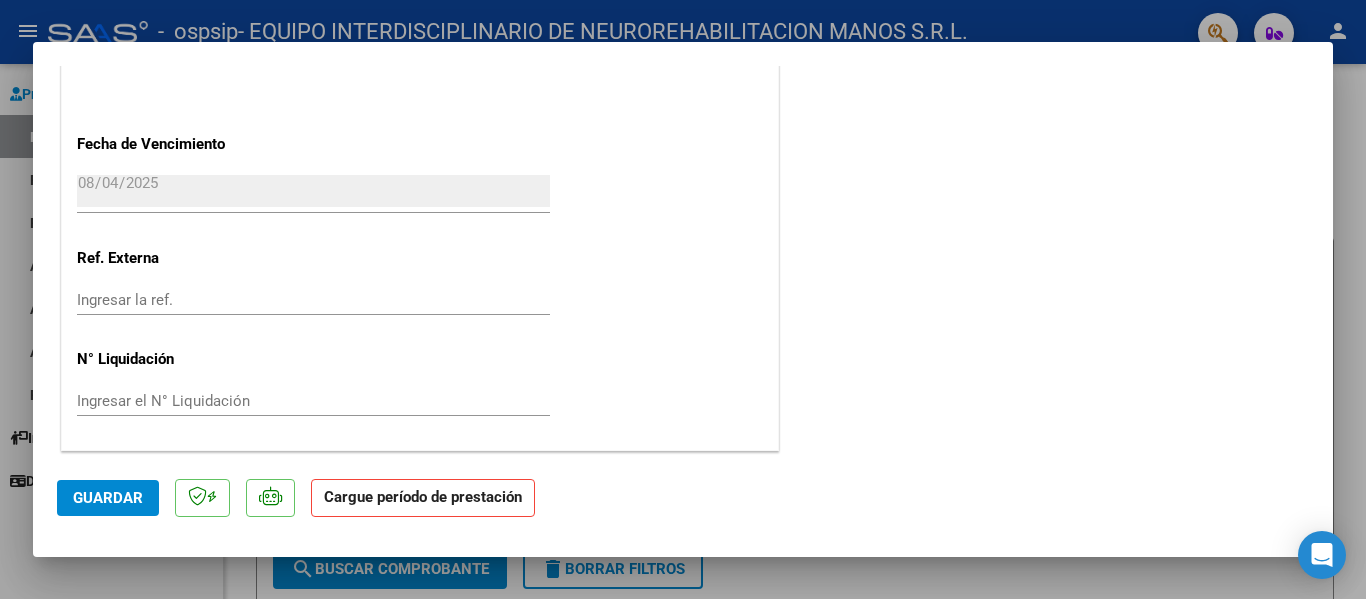 click on "Cargue período de prestación" 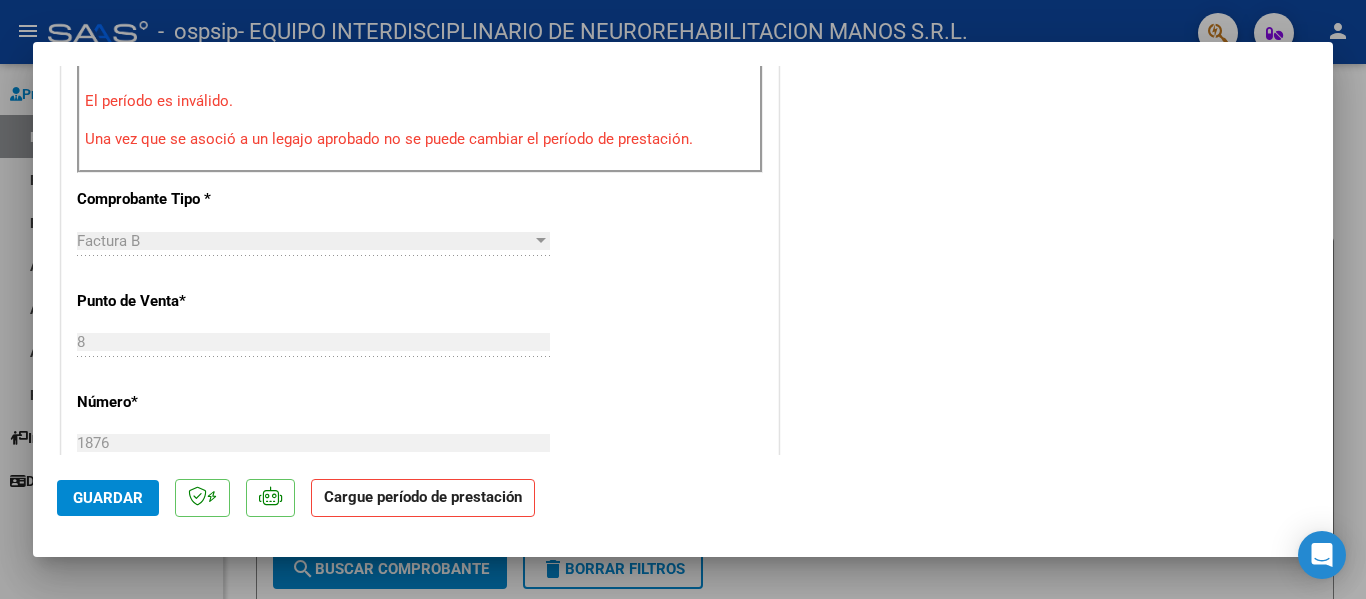 scroll, scrollTop: 465, scrollLeft: 0, axis: vertical 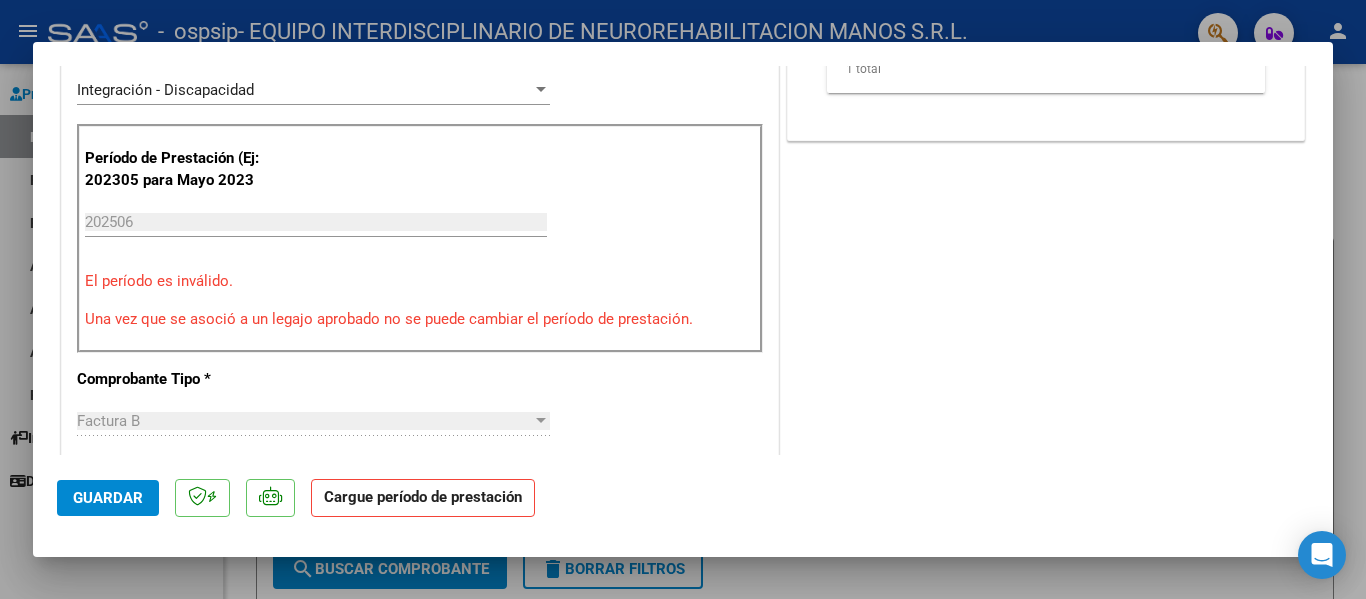 drag, startPoint x: 176, startPoint y: 296, endPoint x: 189, endPoint y: 284, distance: 17.691807 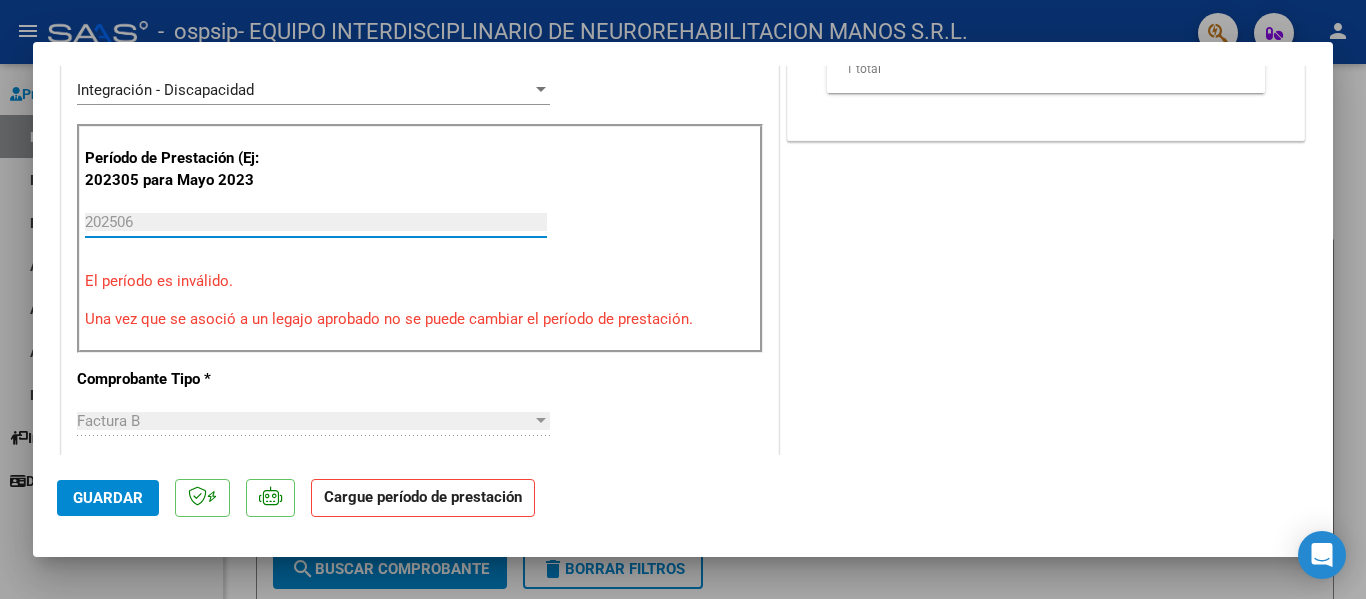 click on "202506" at bounding box center [316, 222] 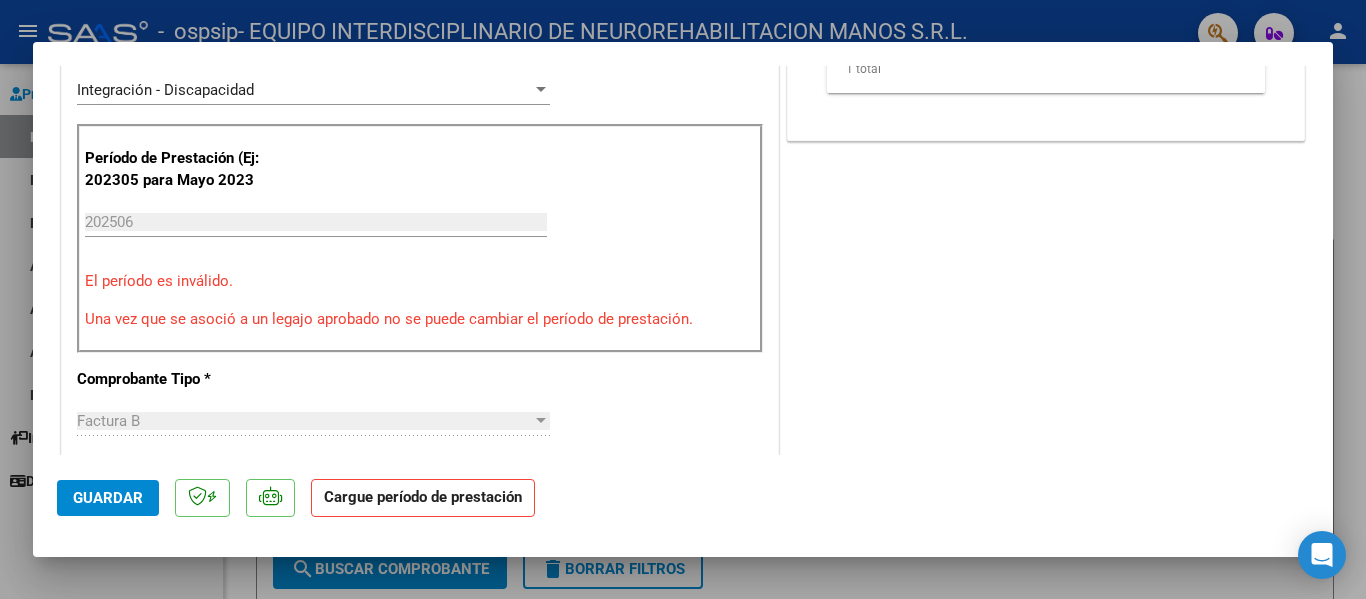 click on "202506" at bounding box center (316, 222) 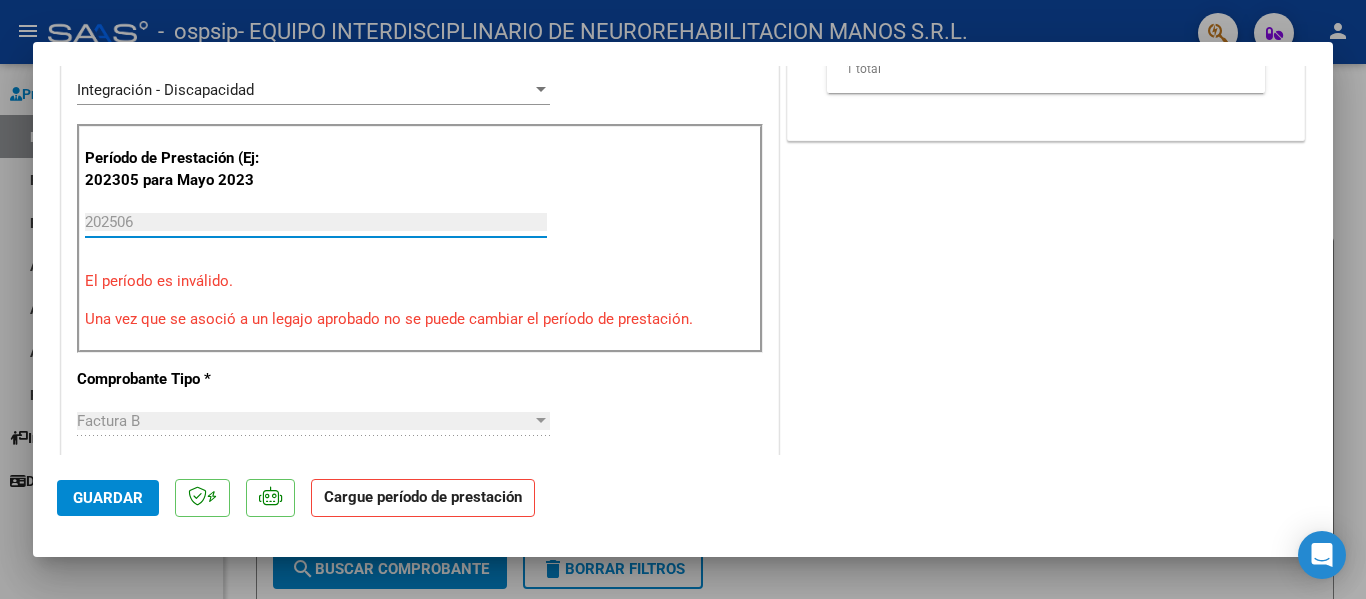 click on "202506" at bounding box center [316, 222] 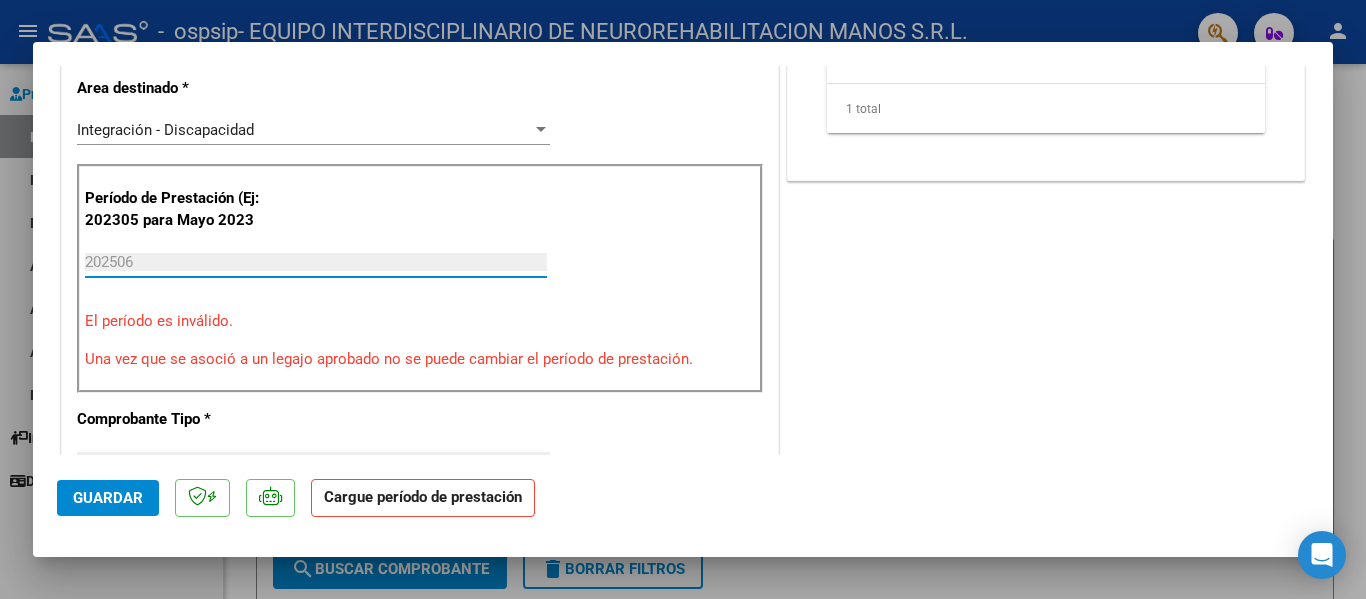 scroll, scrollTop: 365, scrollLeft: 0, axis: vertical 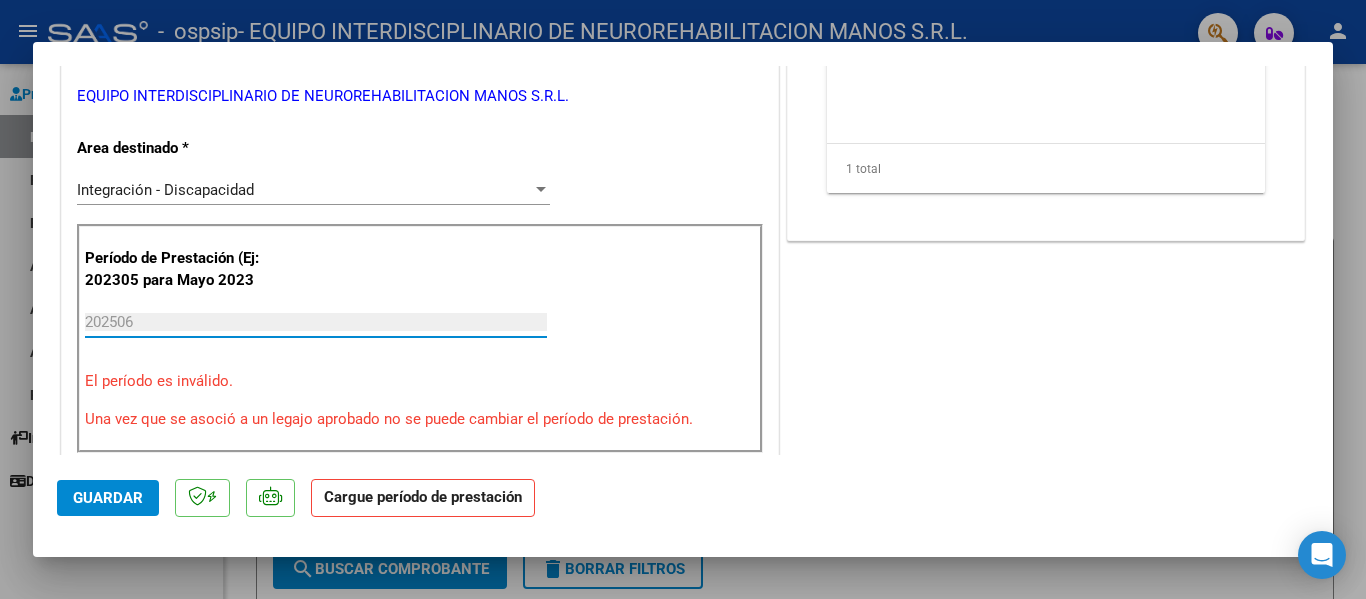 click on "Guardar" 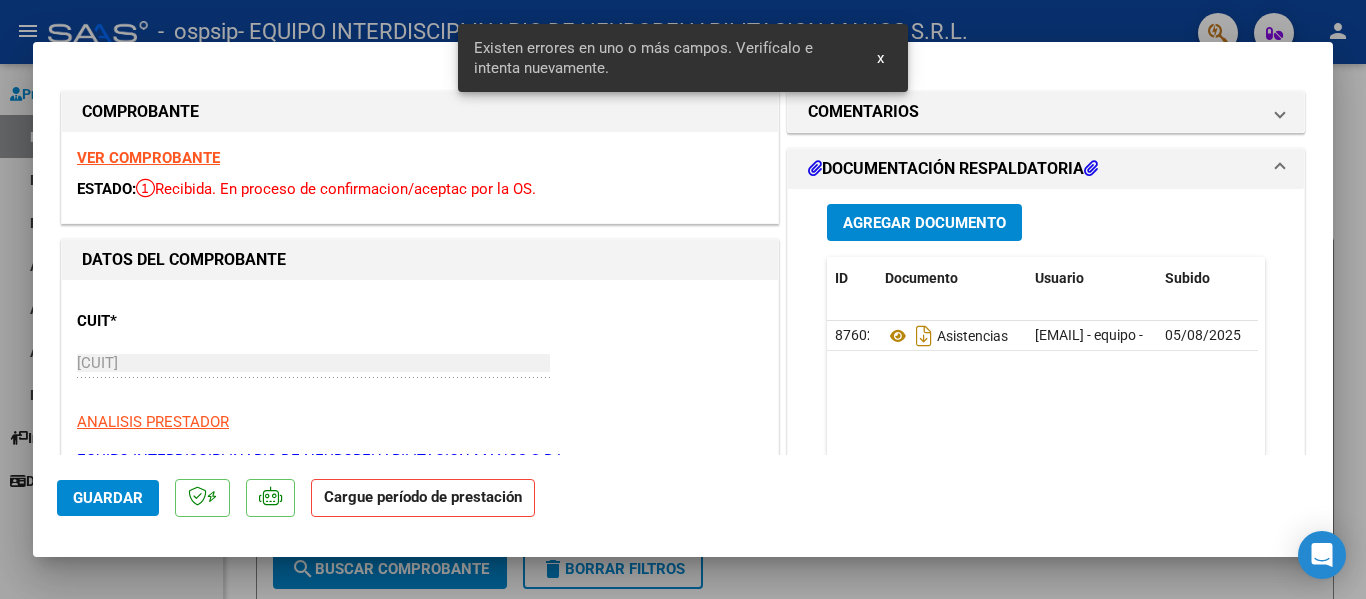 scroll, scrollTop: 0, scrollLeft: 0, axis: both 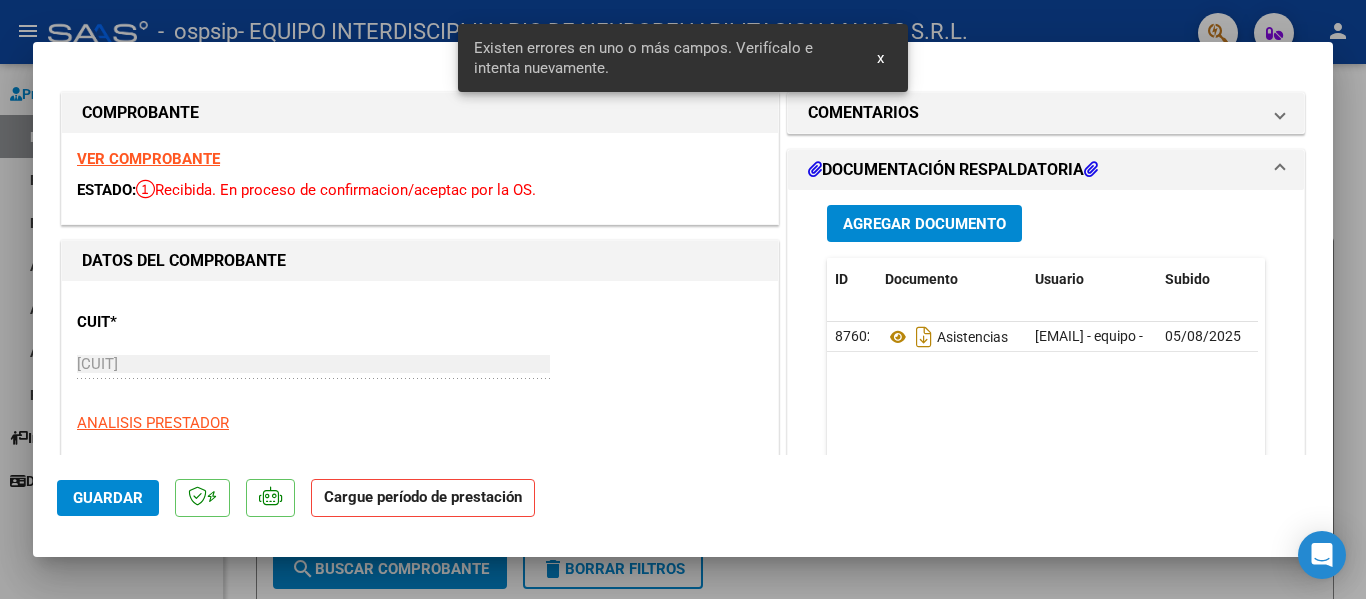 click at bounding box center [683, 299] 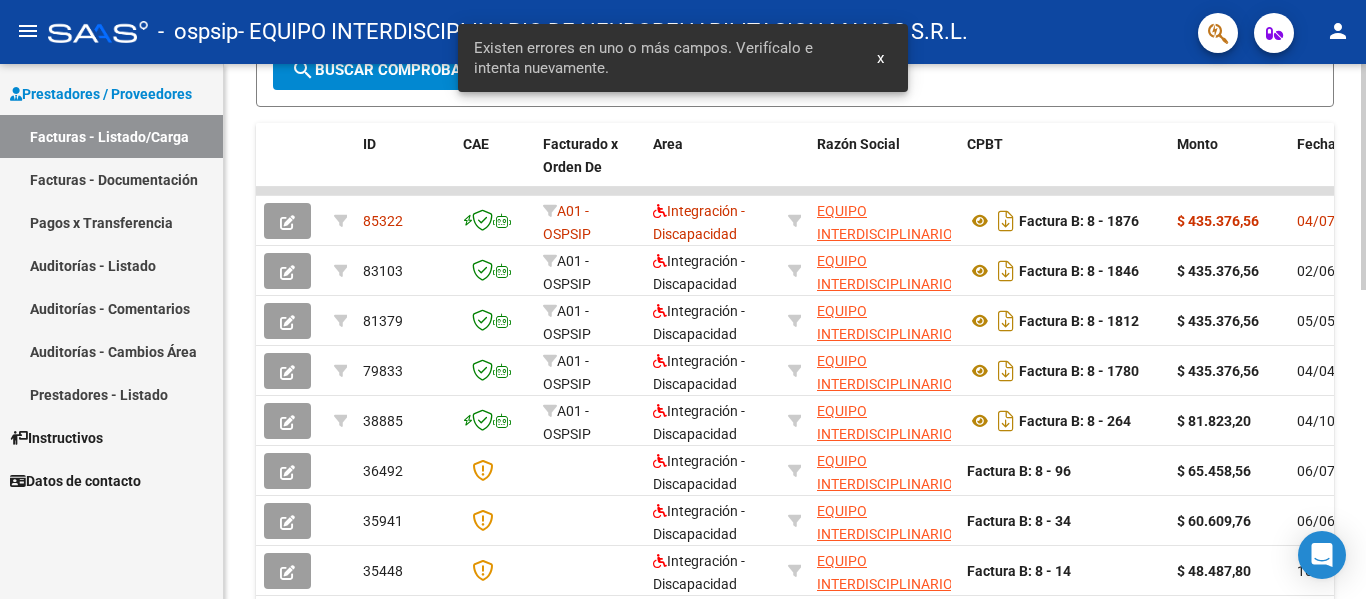 scroll, scrollTop: 500, scrollLeft: 0, axis: vertical 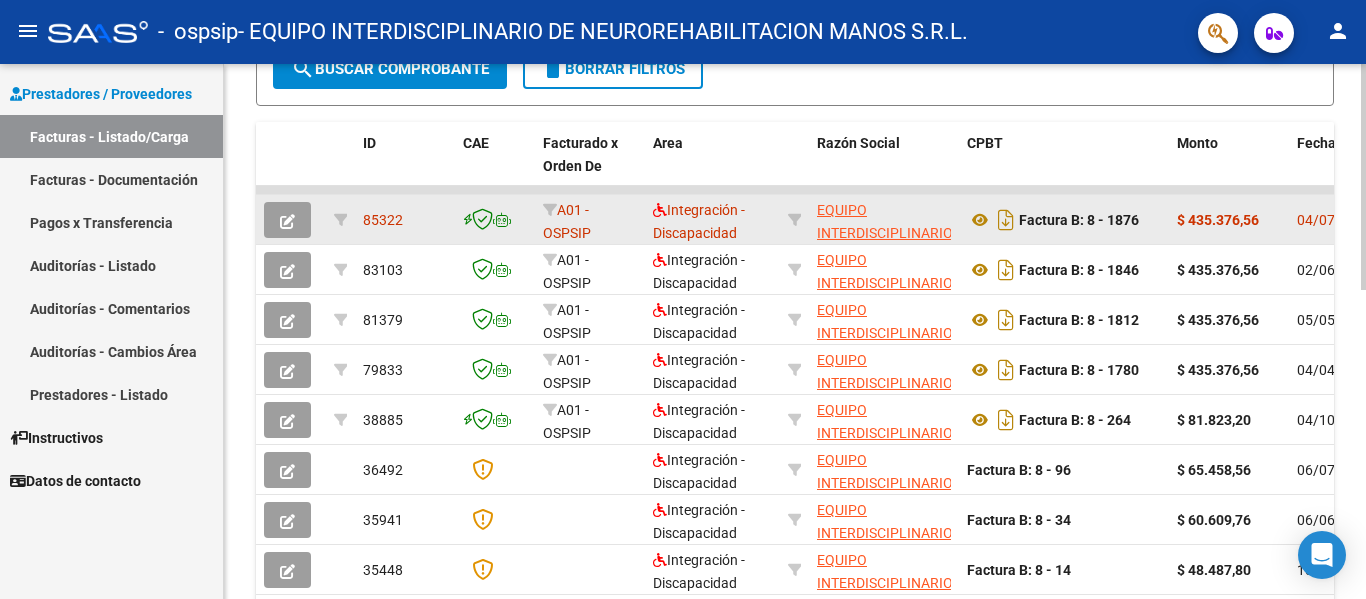 click 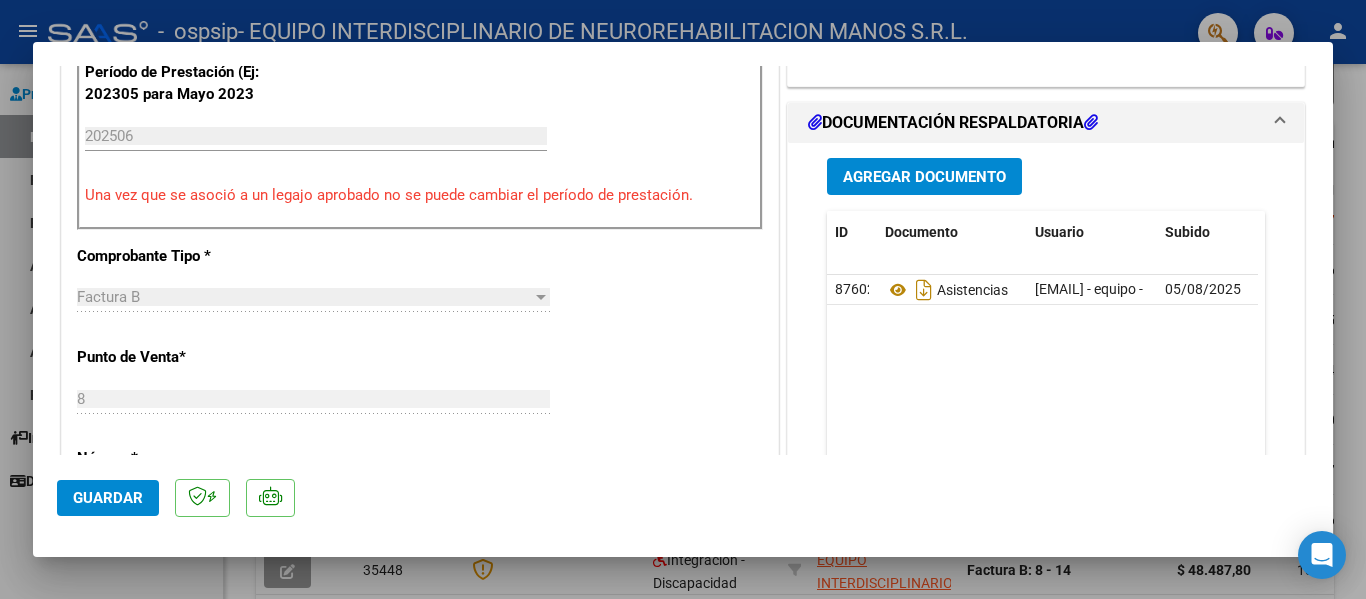scroll, scrollTop: 600, scrollLeft: 0, axis: vertical 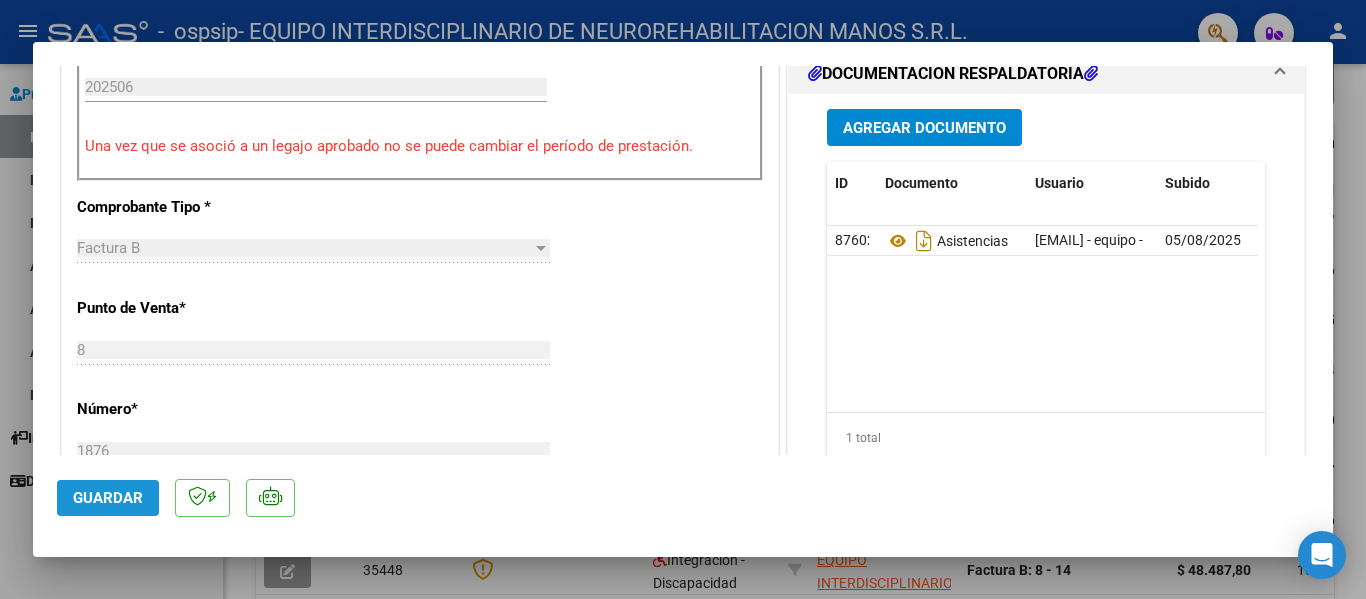 drag, startPoint x: 110, startPoint y: 486, endPoint x: 234, endPoint y: 505, distance: 125.4472 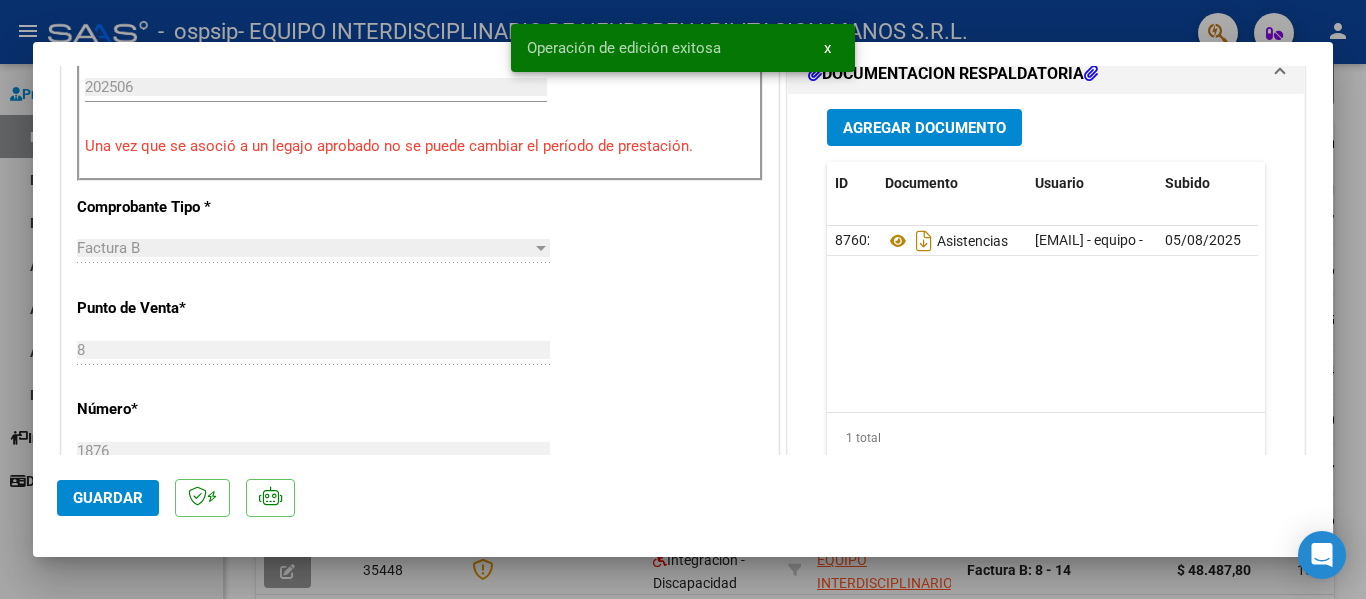 click at bounding box center [683, 299] 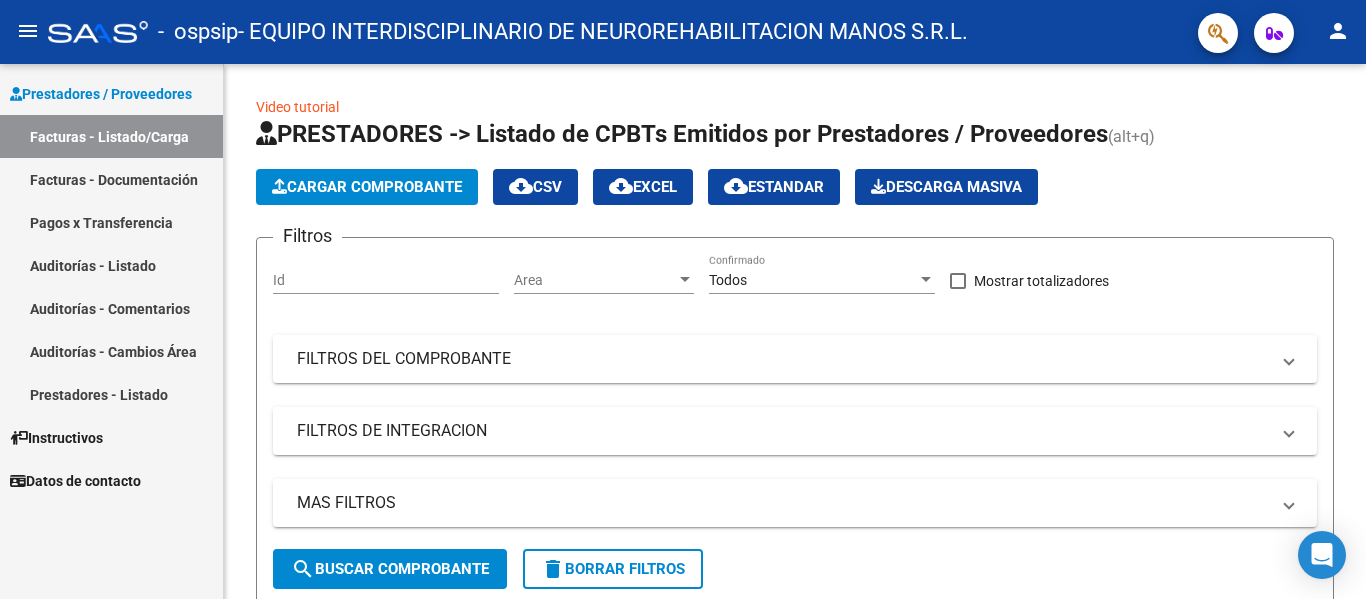scroll, scrollTop: 0, scrollLeft: 0, axis: both 